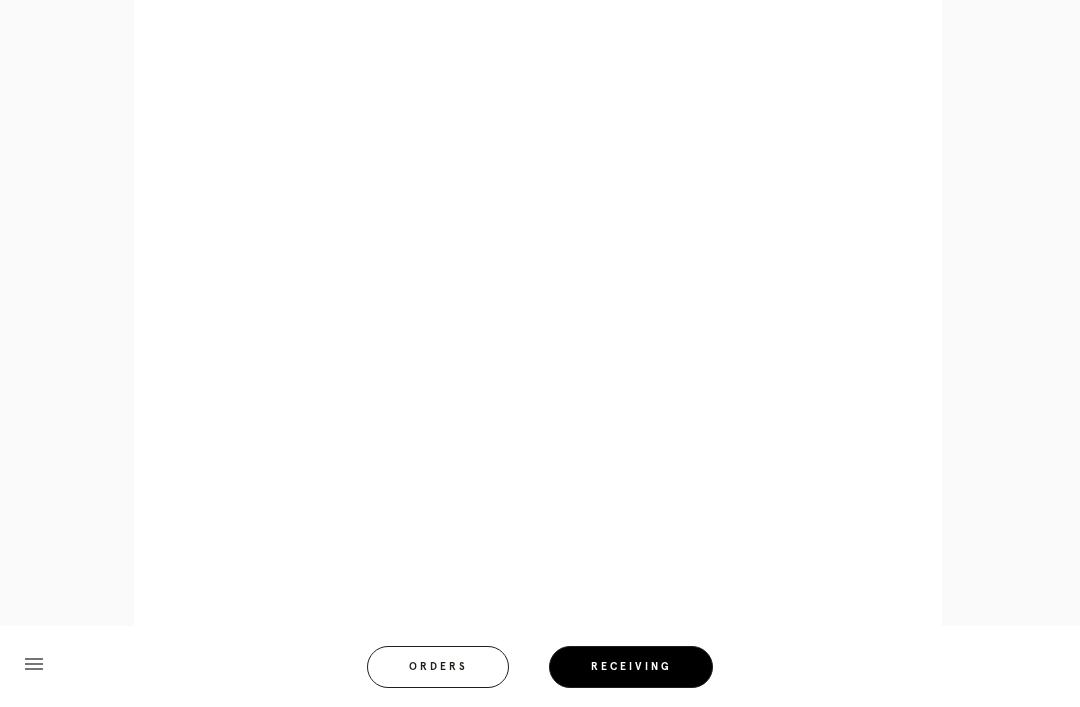 scroll, scrollTop: 872, scrollLeft: 0, axis: vertical 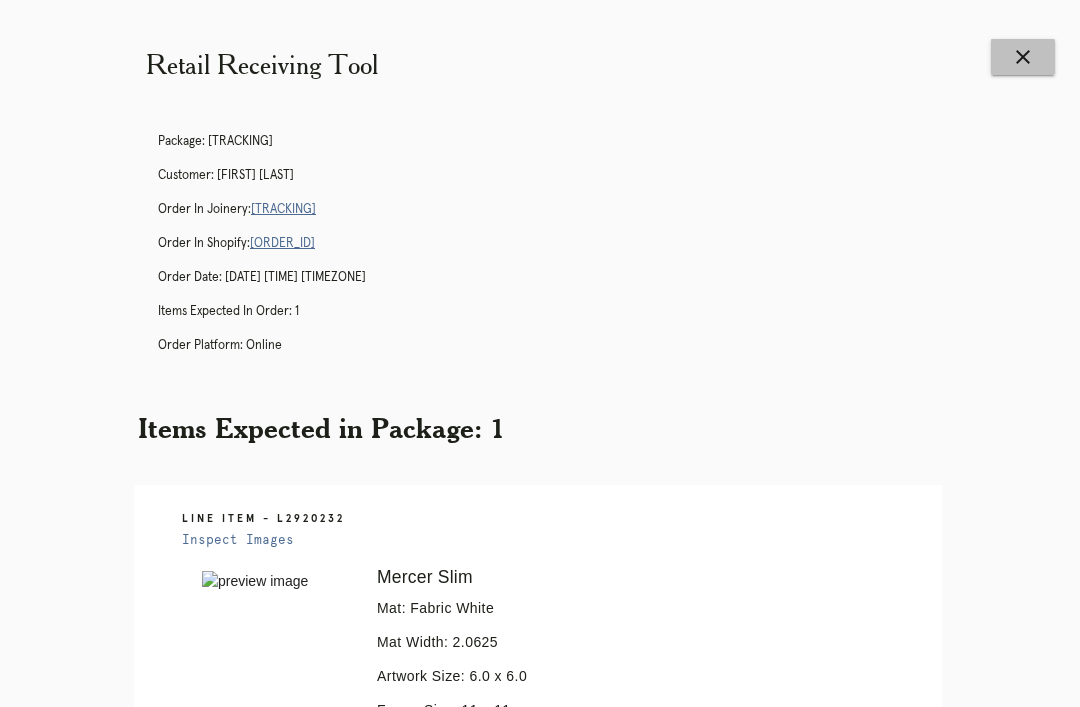 click on "close" at bounding box center (1023, 57) 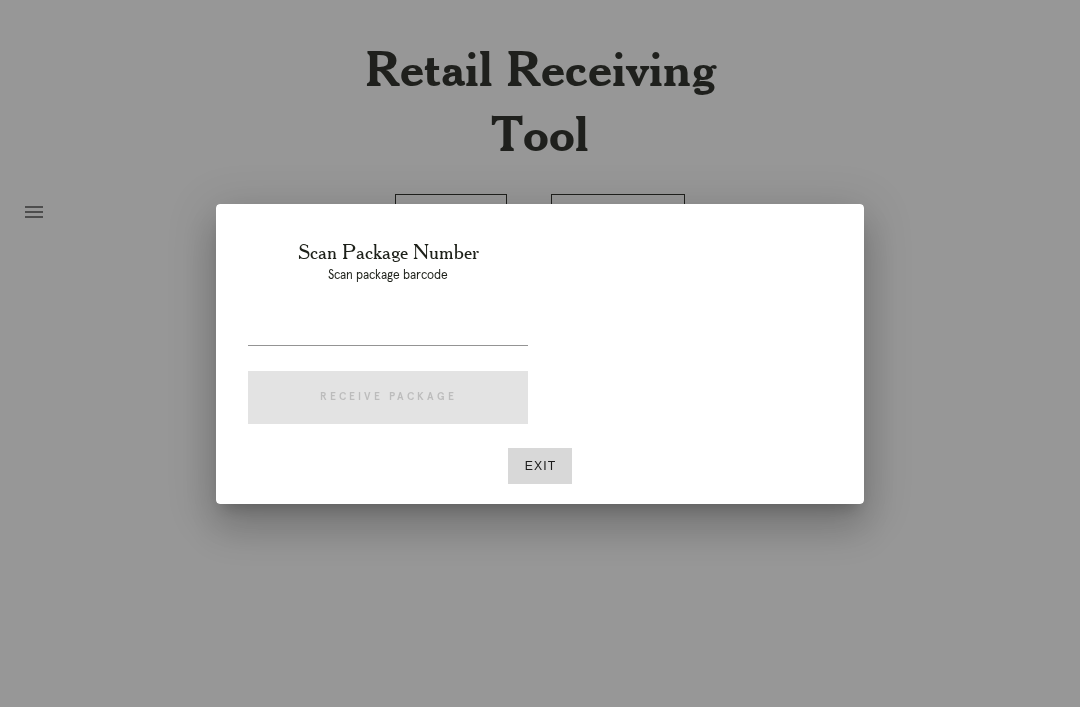 scroll, scrollTop: 0, scrollLeft: 0, axis: both 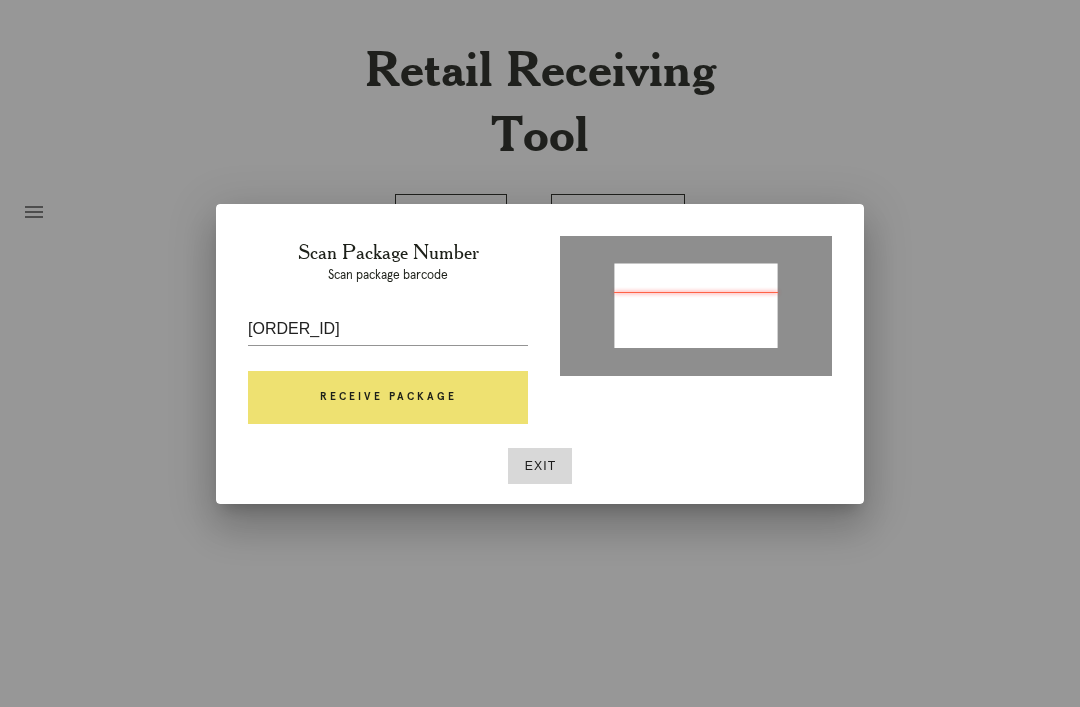 click on "Receive Package" at bounding box center (388, 398) 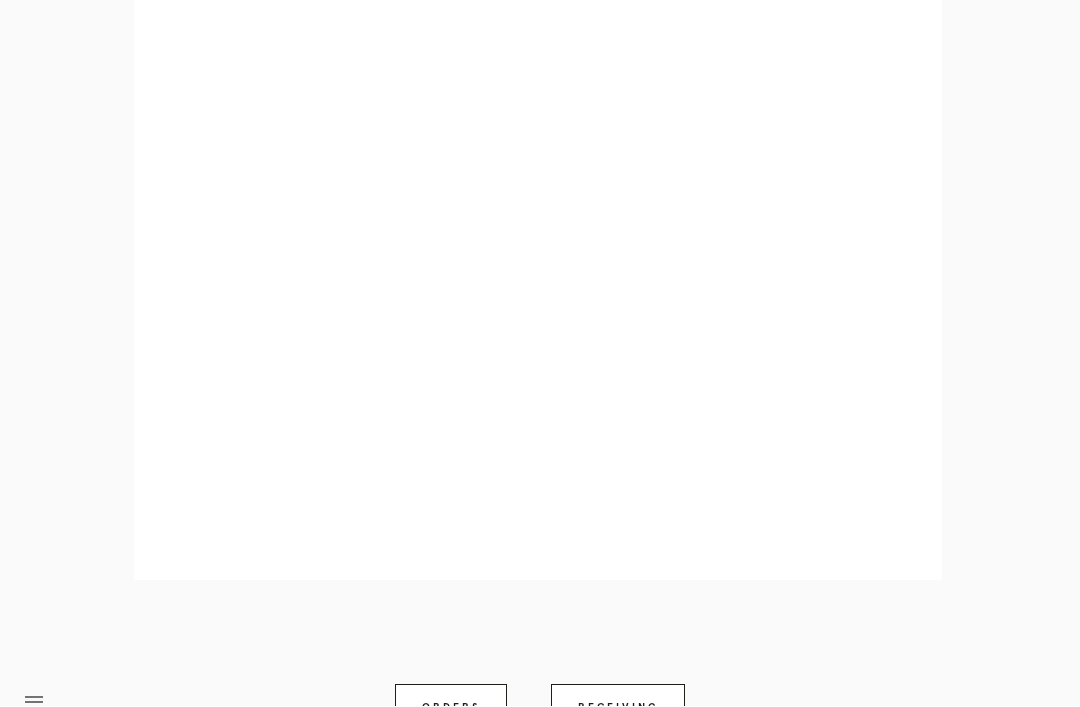scroll, scrollTop: 922, scrollLeft: 0, axis: vertical 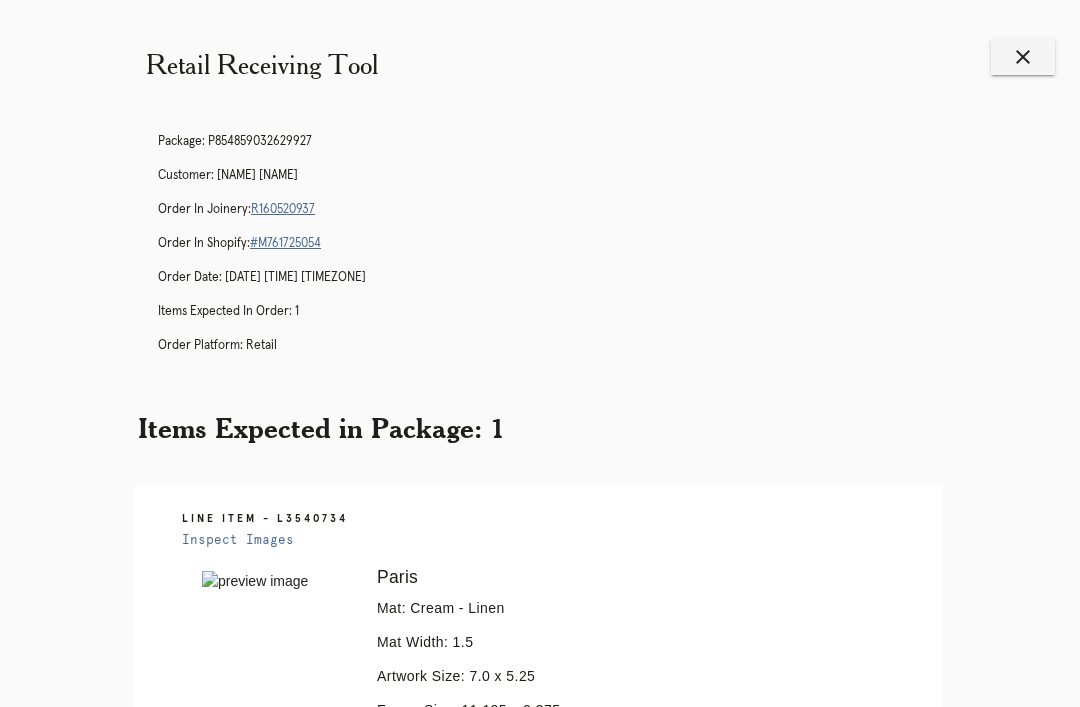 click on "close" at bounding box center [1023, 57] 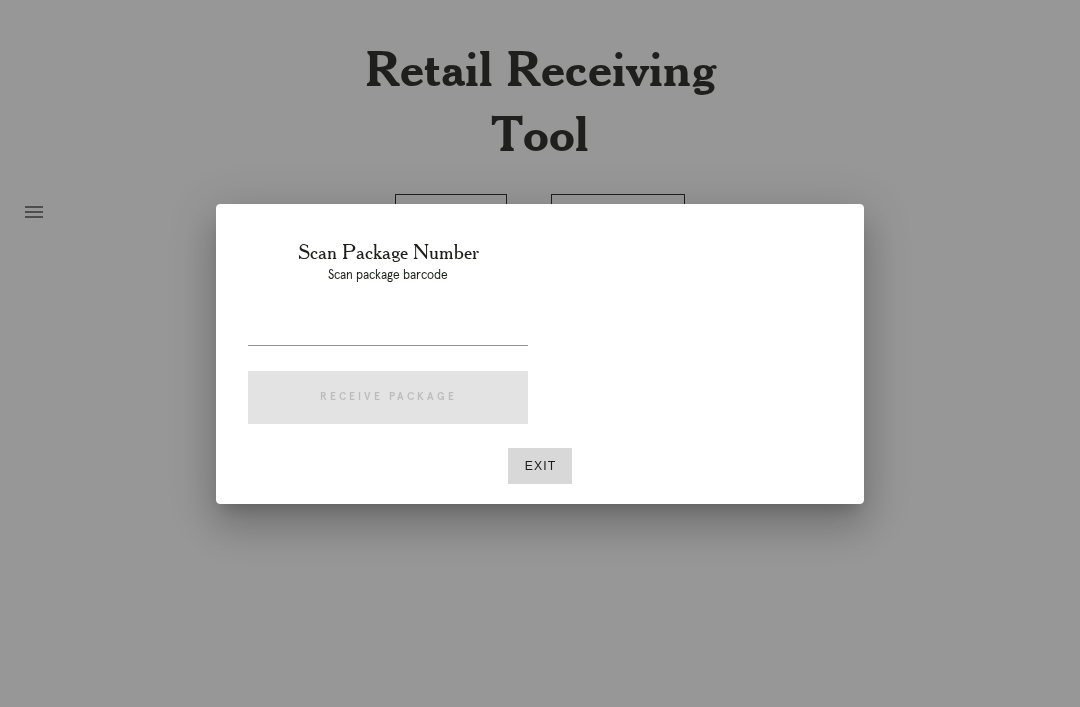 scroll, scrollTop: 0, scrollLeft: 0, axis: both 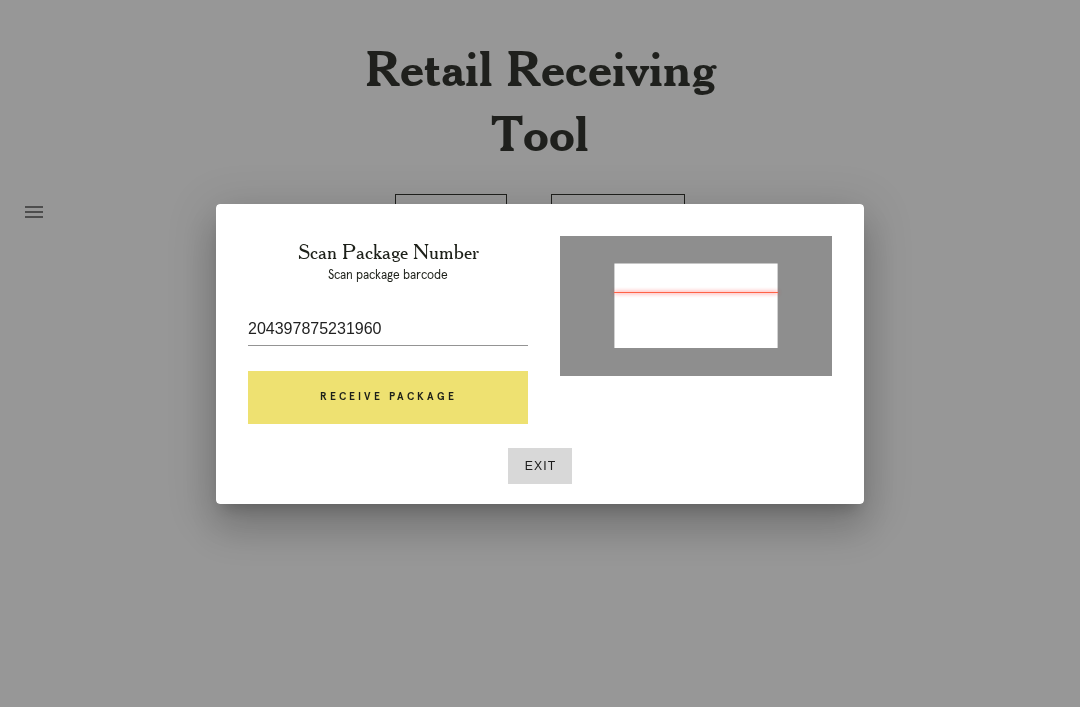 click on "Exit" at bounding box center [540, 466] 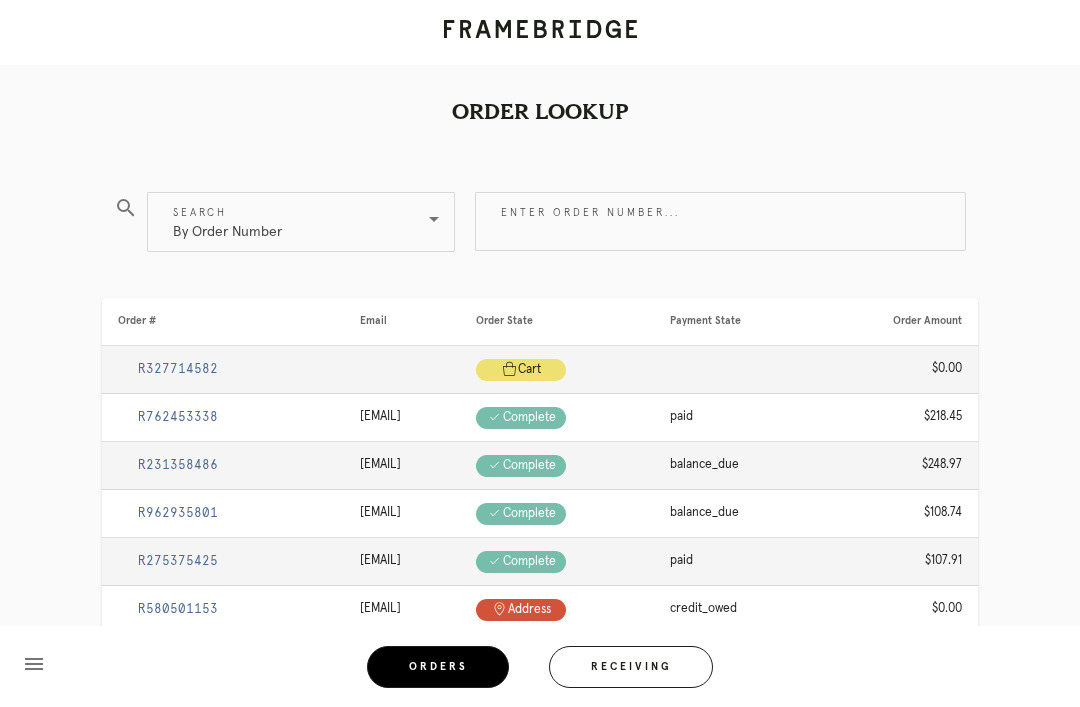 click on "Receiving" at bounding box center [631, 667] 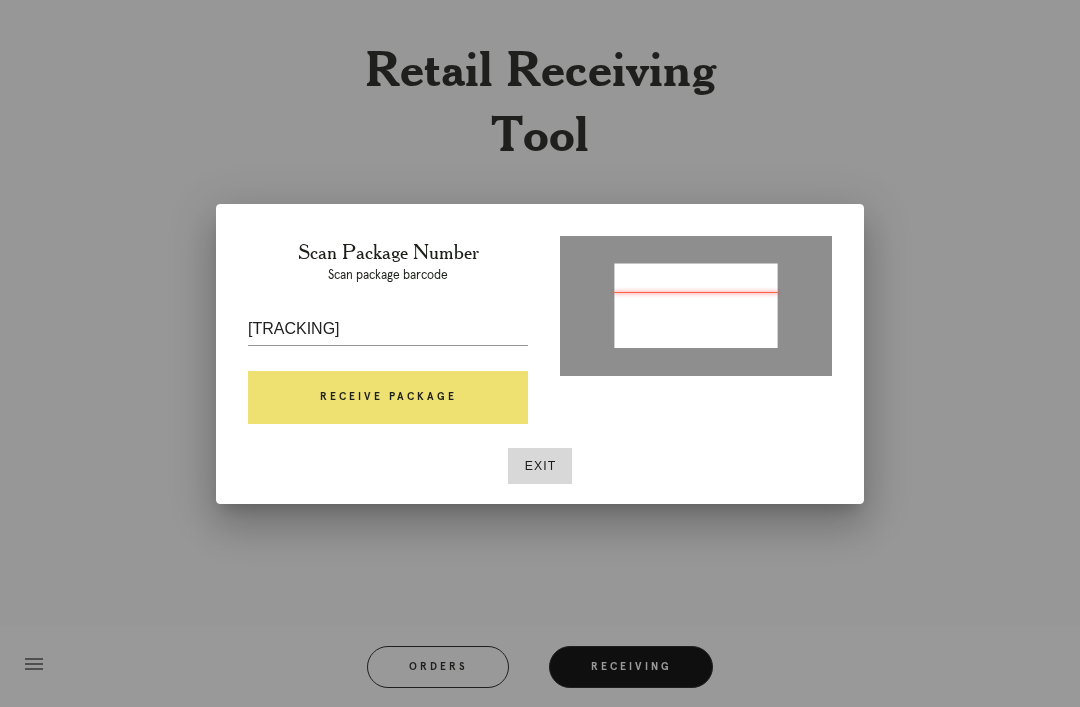 click on "Receive Package" at bounding box center (388, 398) 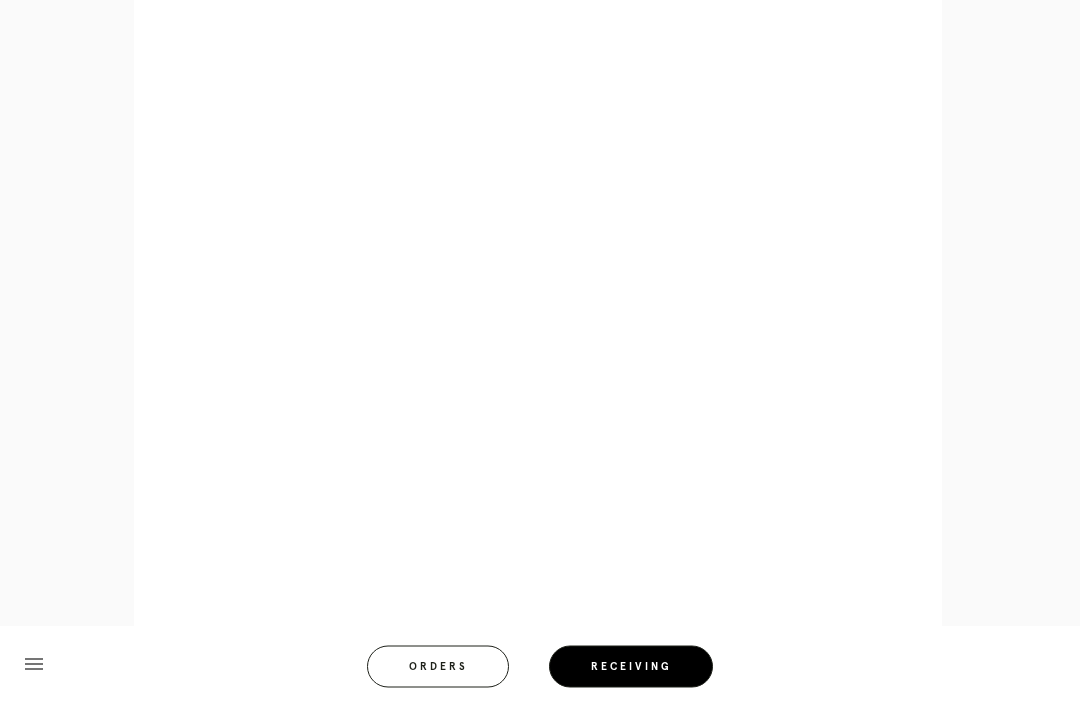 scroll, scrollTop: 1362, scrollLeft: 0, axis: vertical 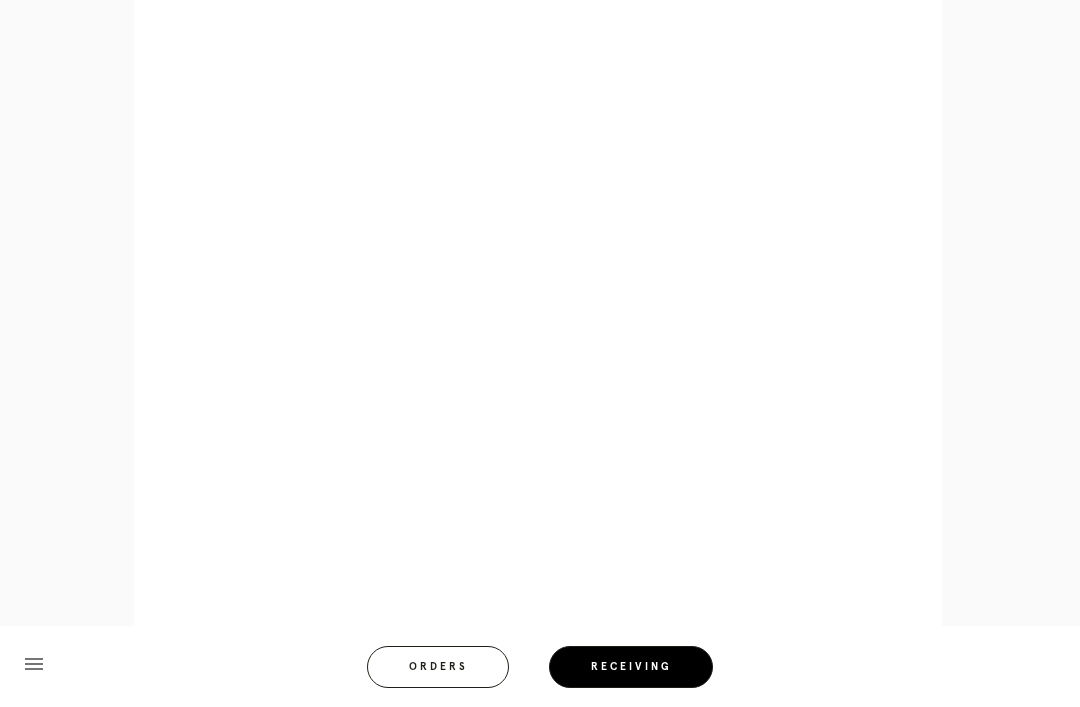click on "Retail Receiving Tool   close   Package: [TRACKING]   Customer: [FIRST] [LAST]
Order in Joinery:
[ORDER_ID]
Order in Shopify:
[ORDER_ID]
Order Date:
[DATE]  [TIME] [TIMEZONE]
Items Expected in Order: 1   Order Platform: retail     Items Expected in Package:  1
Line Item - [LINE_ITEM]
Inspect Images
Error retreiving frame spec [SPEC_ID]
[CITY]
Mat: Black with Black Core, novacore
Mat Width: 1.5
Artwork Size:
7.5
x
5.0
Frame Size:
11.625
x
9.125
Conveyance: uploaded
Attempt: 2
Hanging Hardware: Sawtooth Hanger & Small Sticker
Return Instructions:
Lots of fingerprints under acrylic. Please wipe before assembly or use gloves" at bounding box center [540, -267] 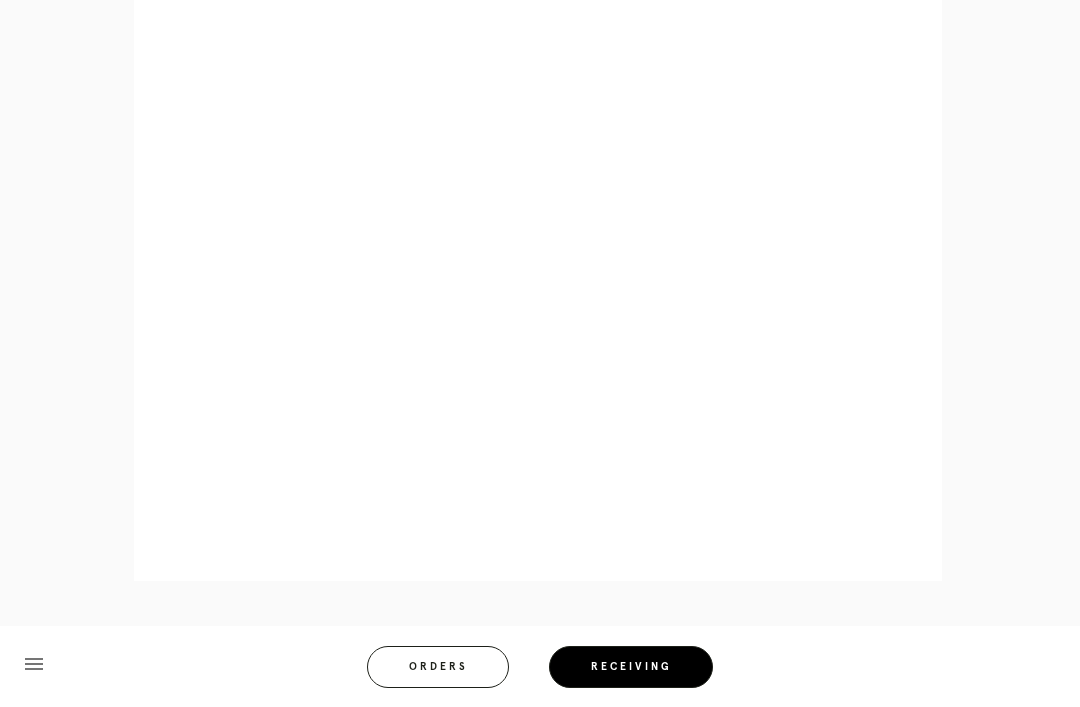 scroll, scrollTop: 1094, scrollLeft: 0, axis: vertical 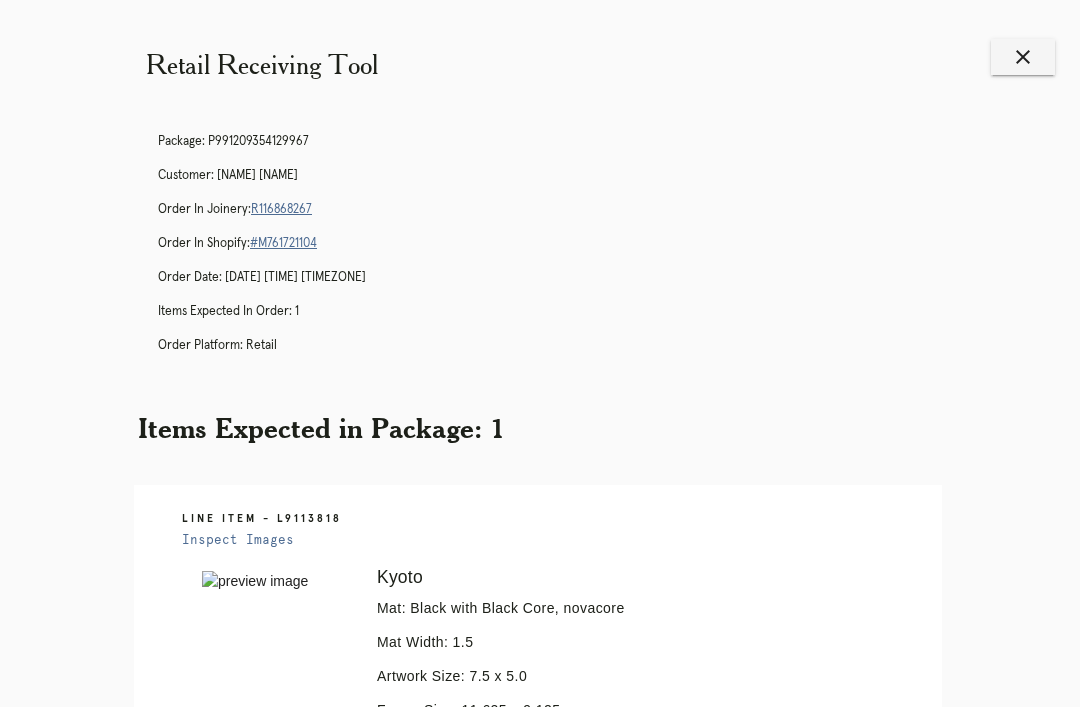 click on "close" at bounding box center [1023, 57] 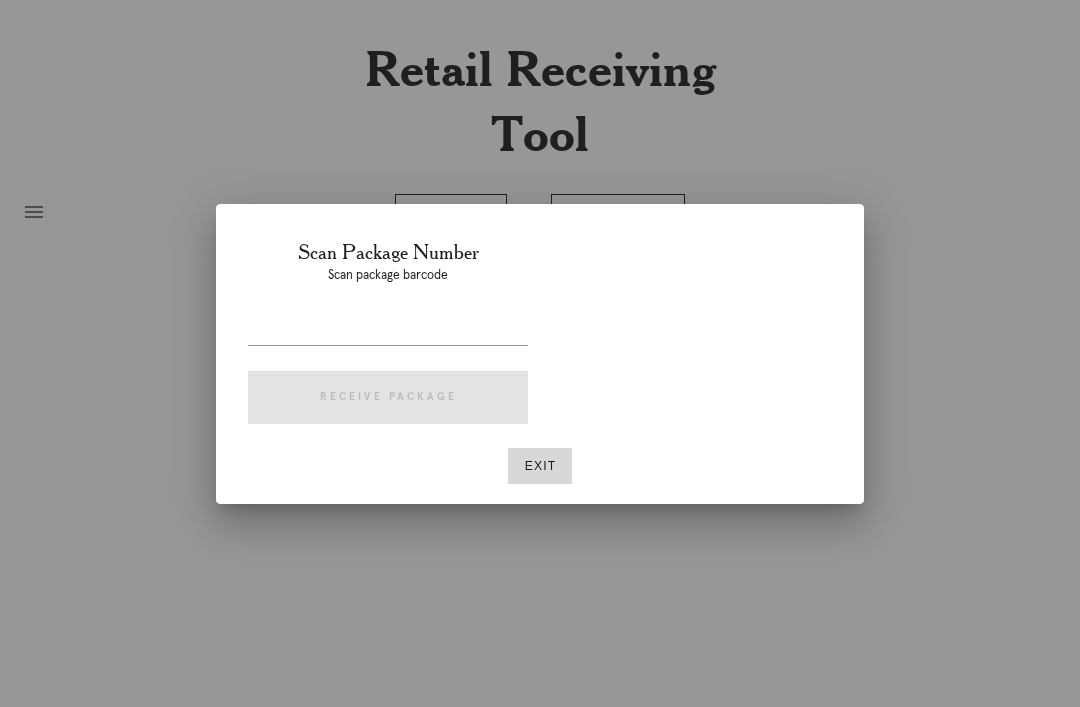 scroll, scrollTop: 0, scrollLeft: 0, axis: both 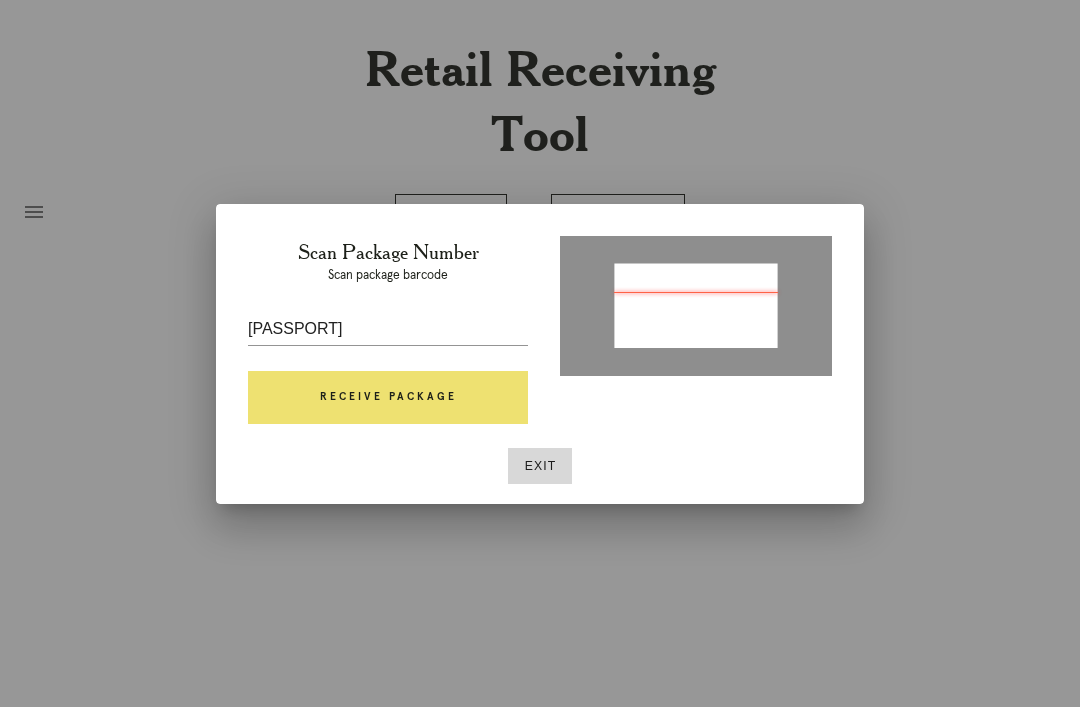 click on "Receive Package" at bounding box center (388, 398) 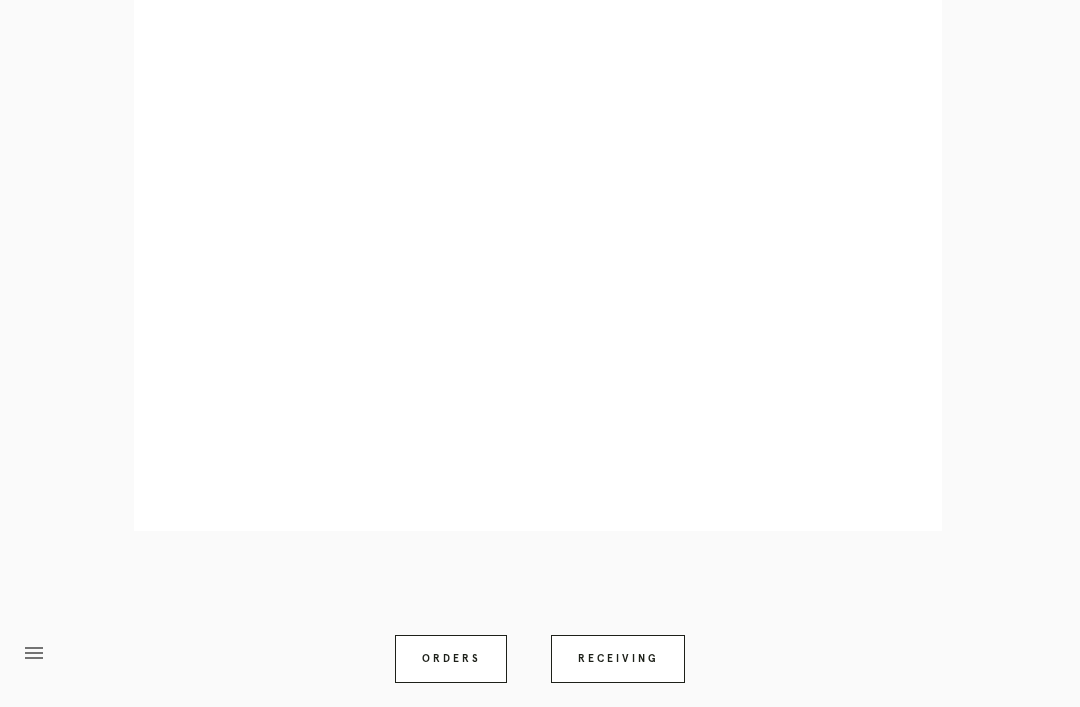 scroll, scrollTop: 1100, scrollLeft: 0, axis: vertical 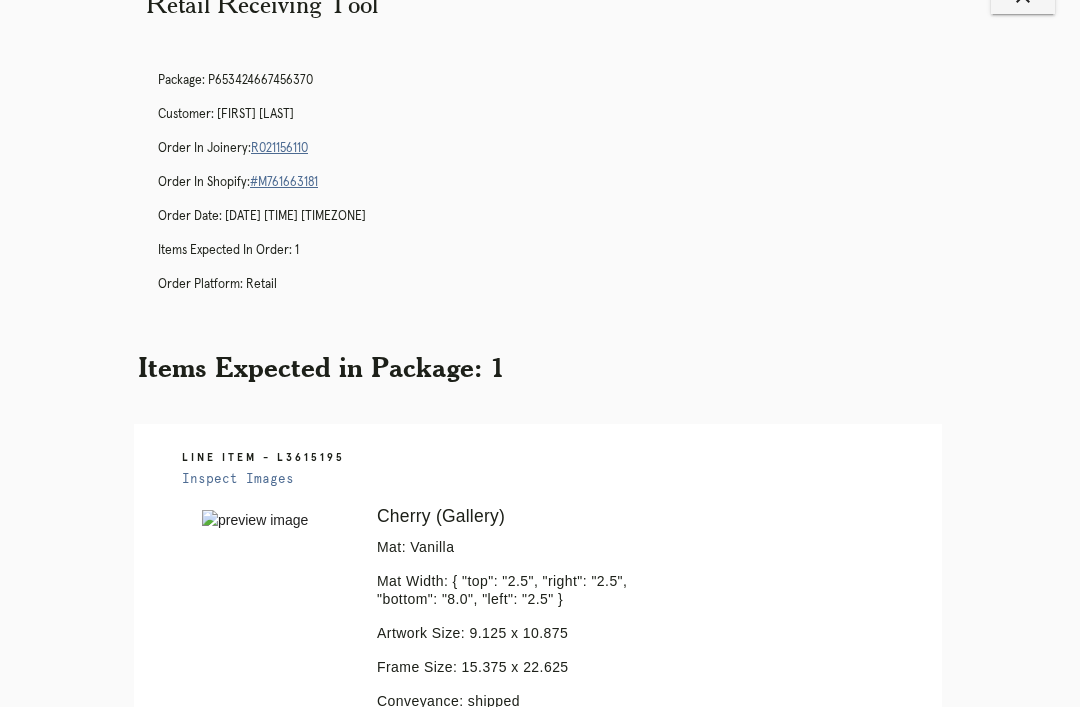 click on "menu
Orders
Receiving
Logged in as:   rebecca.spencer@framebridge.com   Union Market
Logout" at bounding box center (540, 1208) 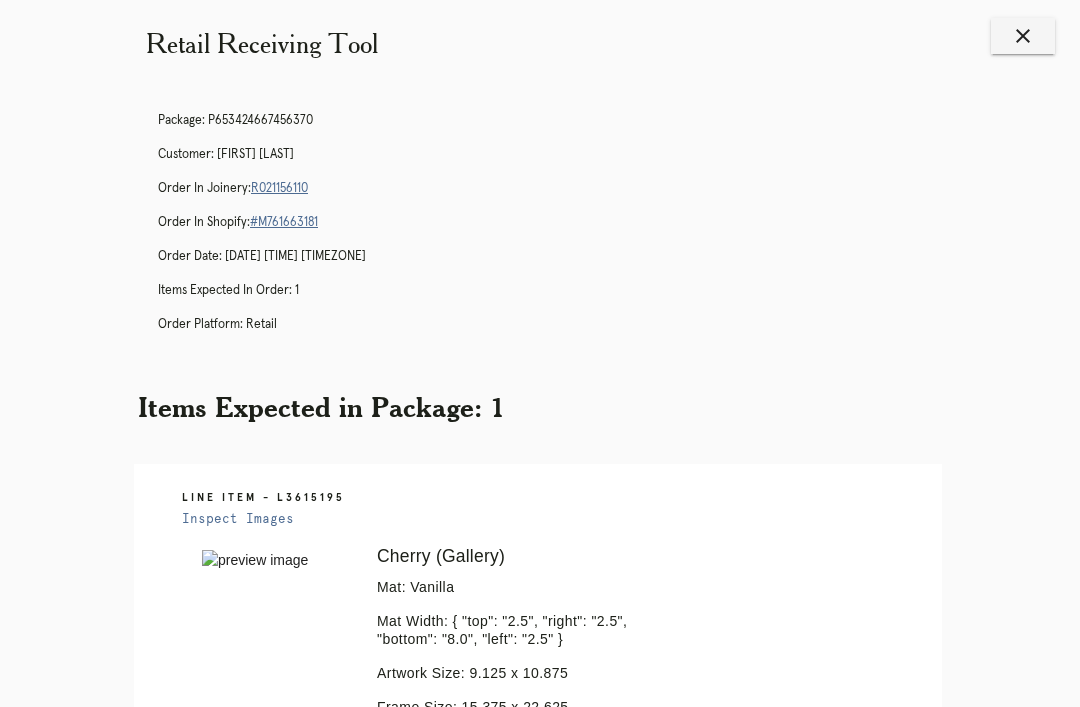 scroll, scrollTop: 0, scrollLeft: 0, axis: both 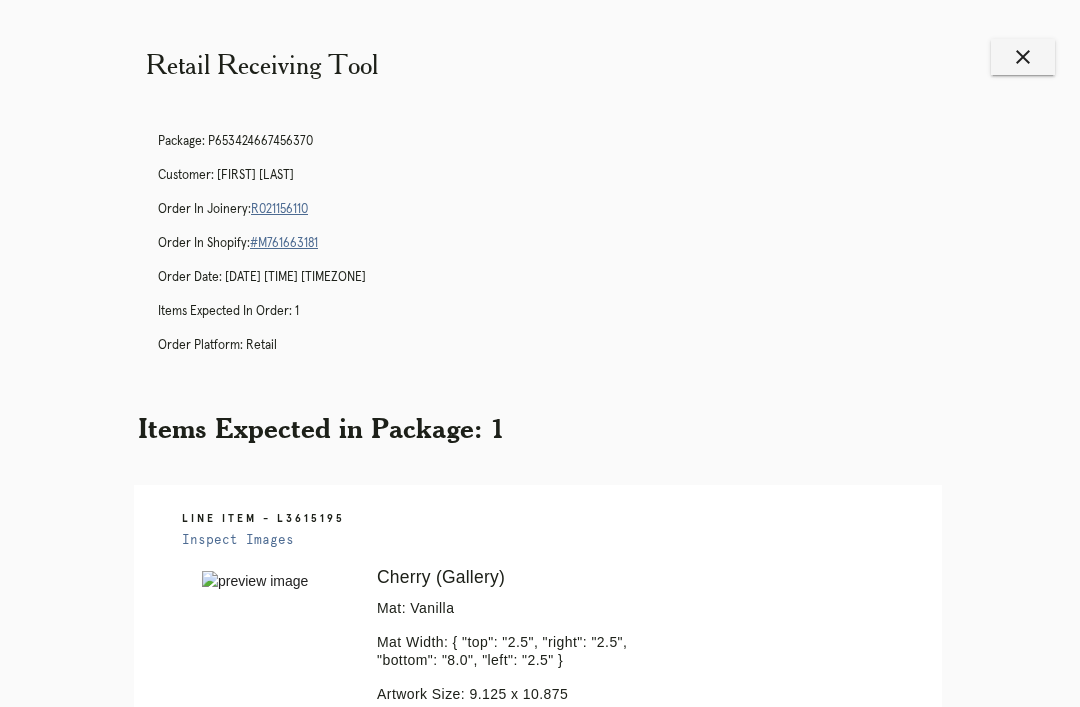 click on "close" at bounding box center (1023, 57) 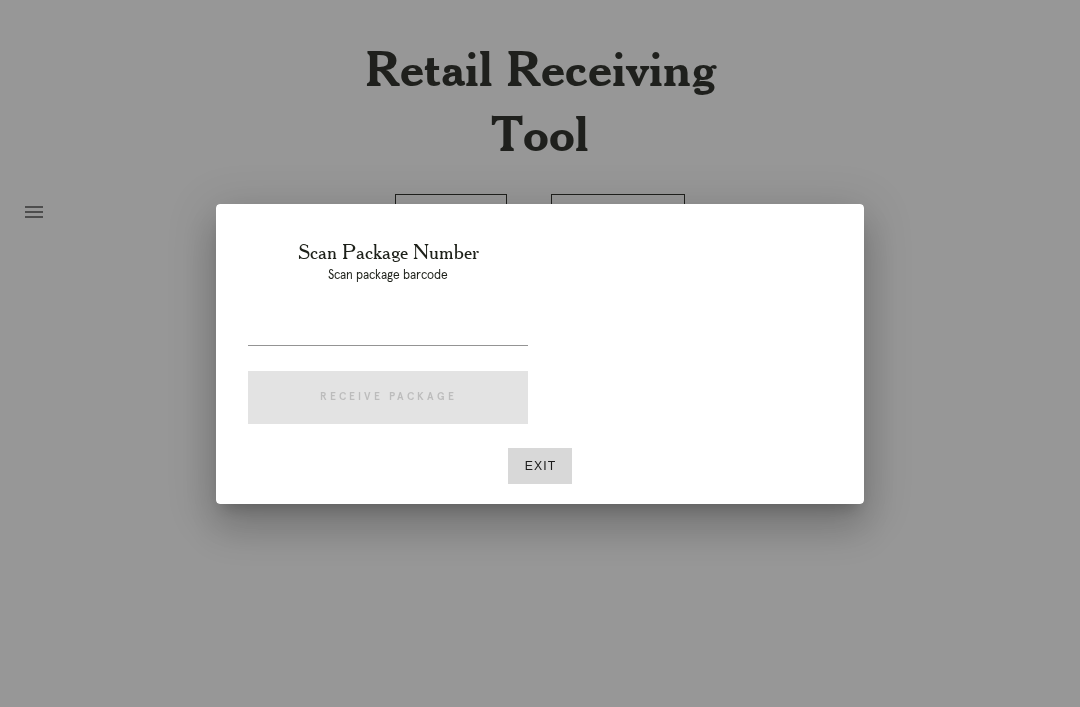 scroll, scrollTop: 0, scrollLeft: 0, axis: both 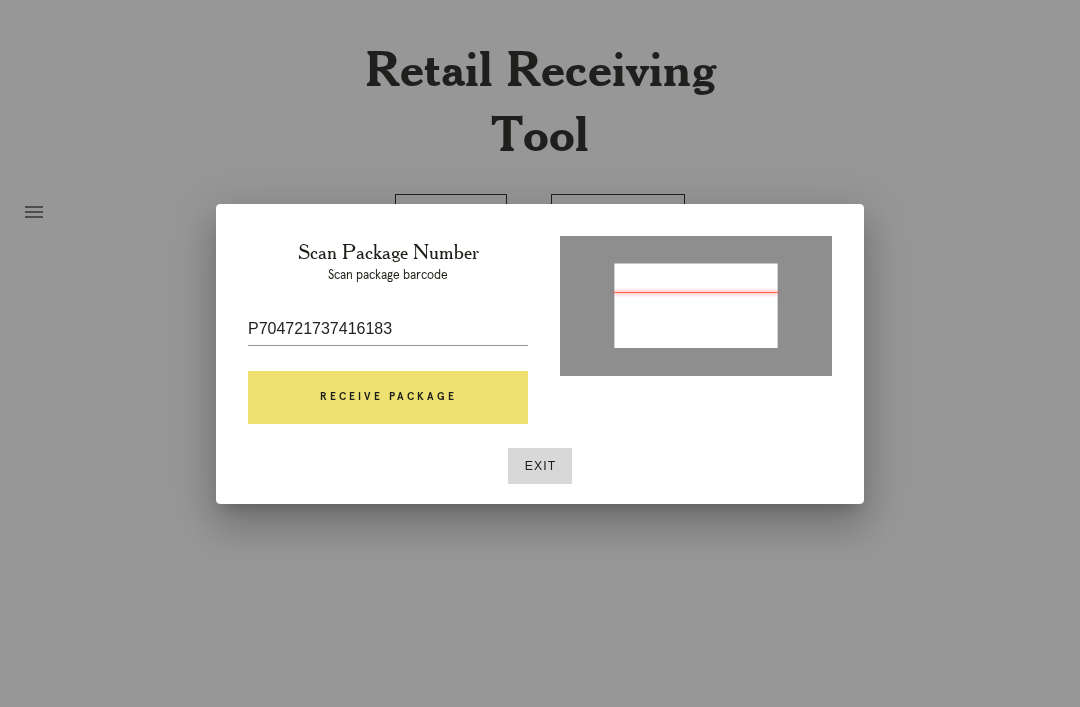 click on "Receive Package" at bounding box center [388, 398] 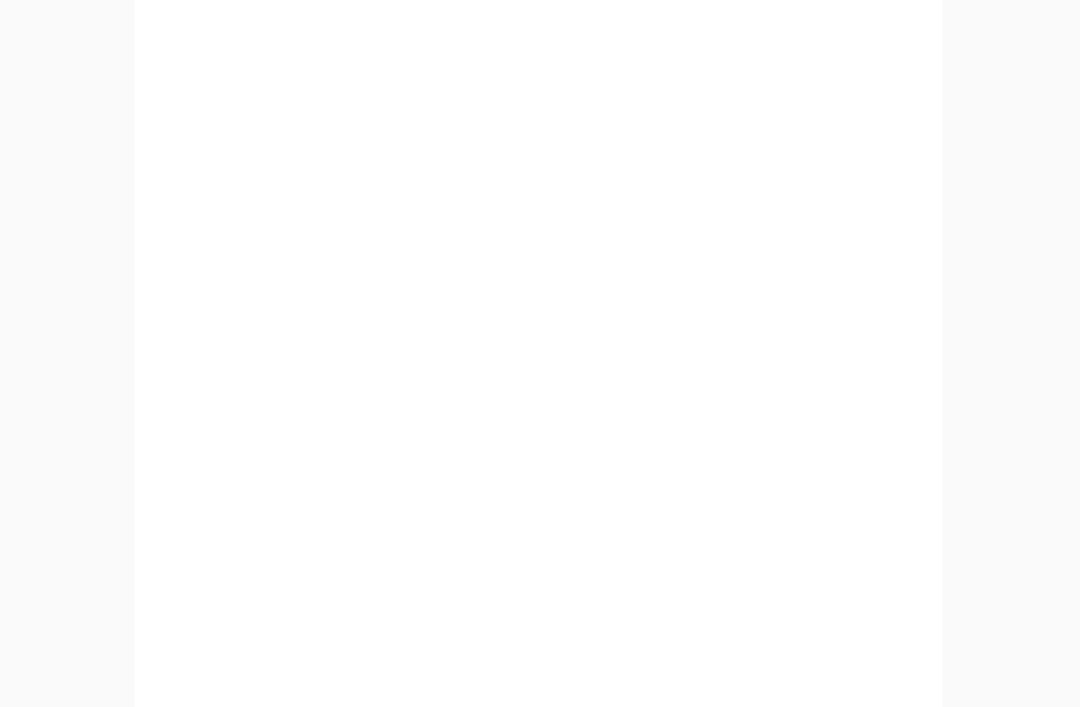 scroll, scrollTop: 858, scrollLeft: 0, axis: vertical 